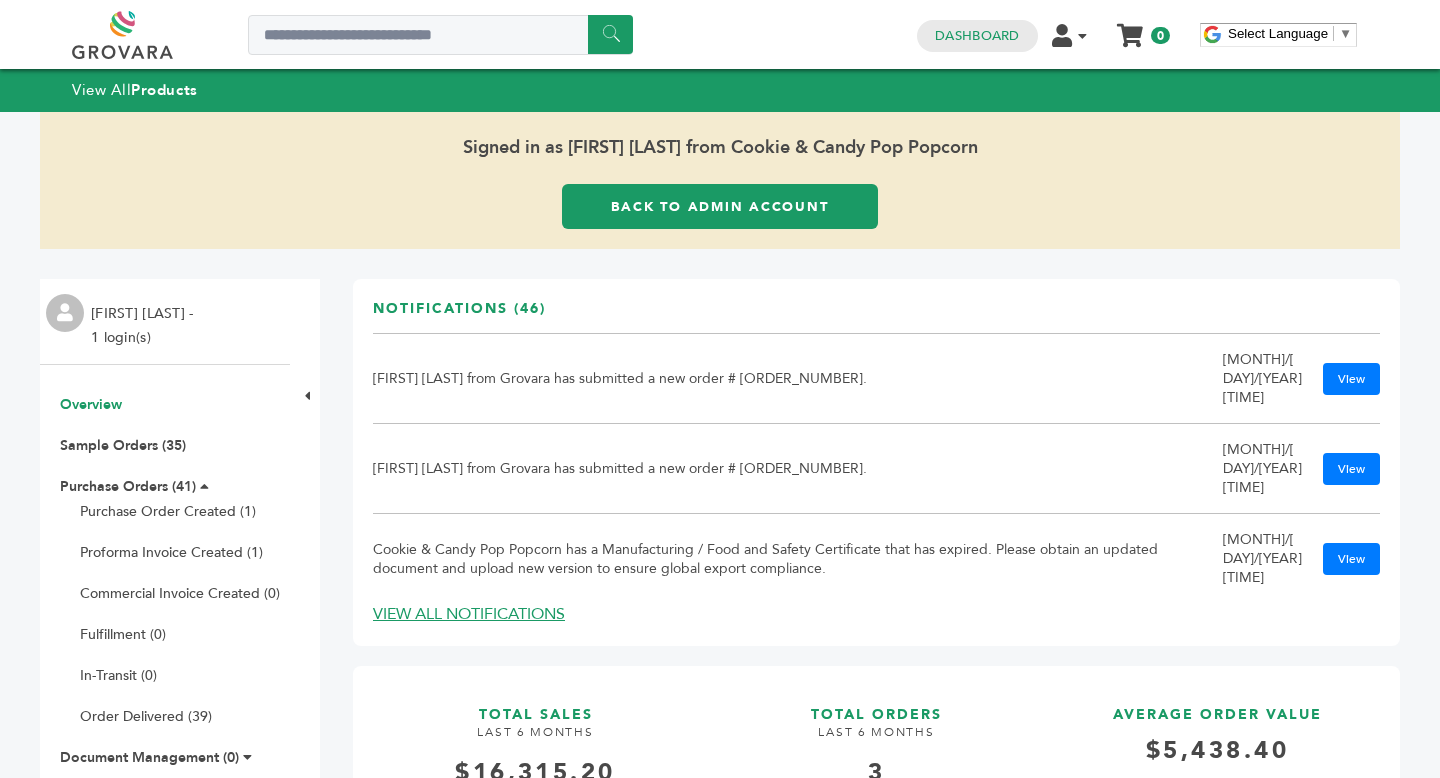 scroll, scrollTop: 0, scrollLeft: 0, axis: both 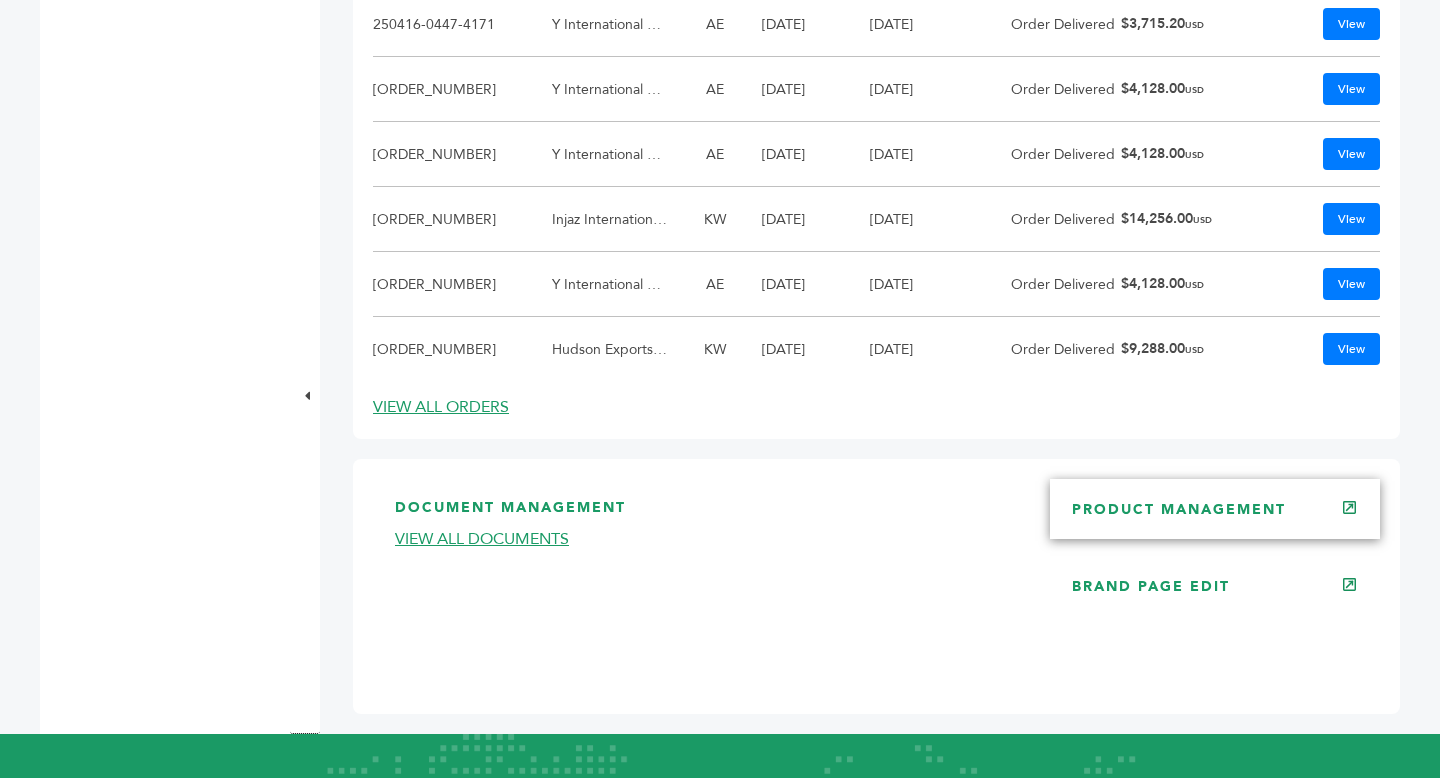 click on "PRODUCT MANAGEMENT" at bounding box center (1179, 509) 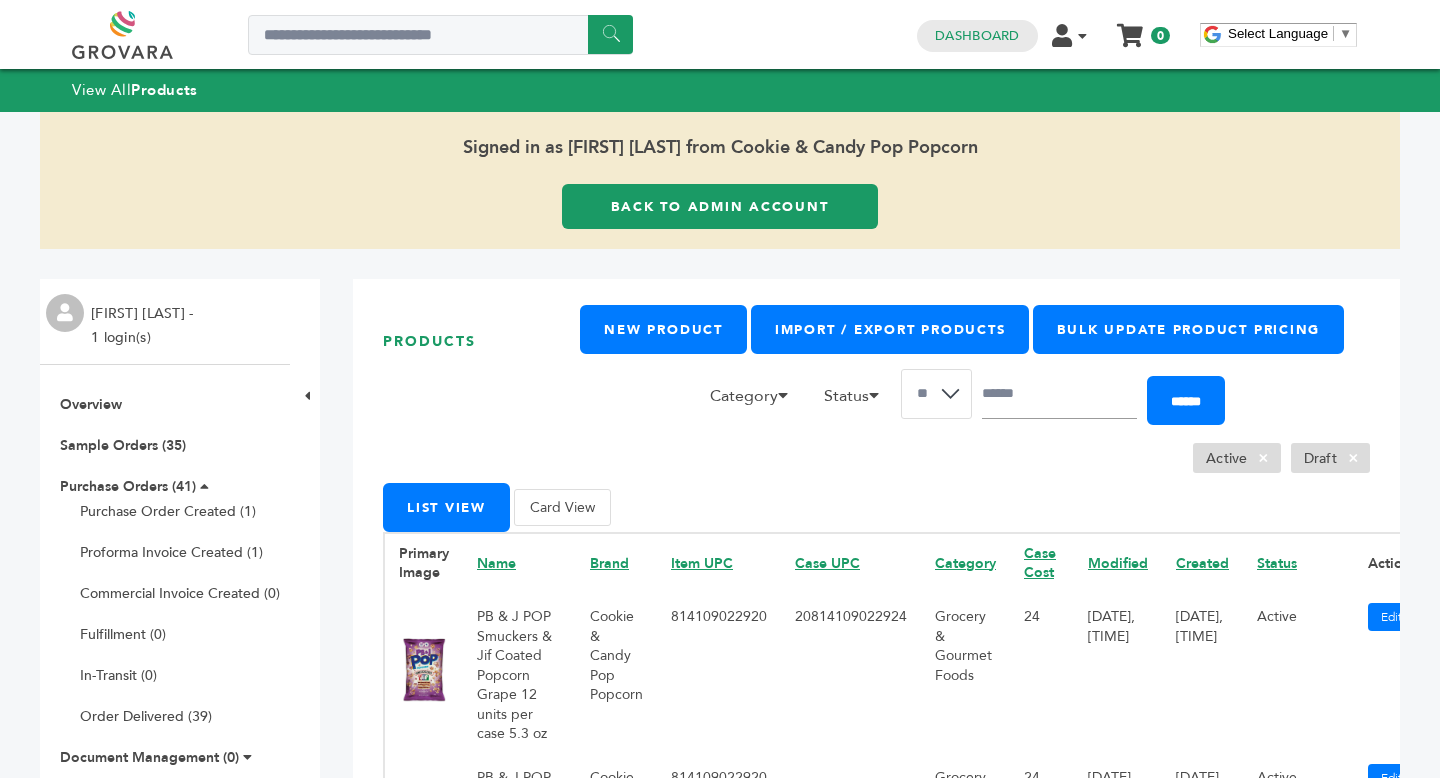 scroll, scrollTop: 0, scrollLeft: 0, axis: both 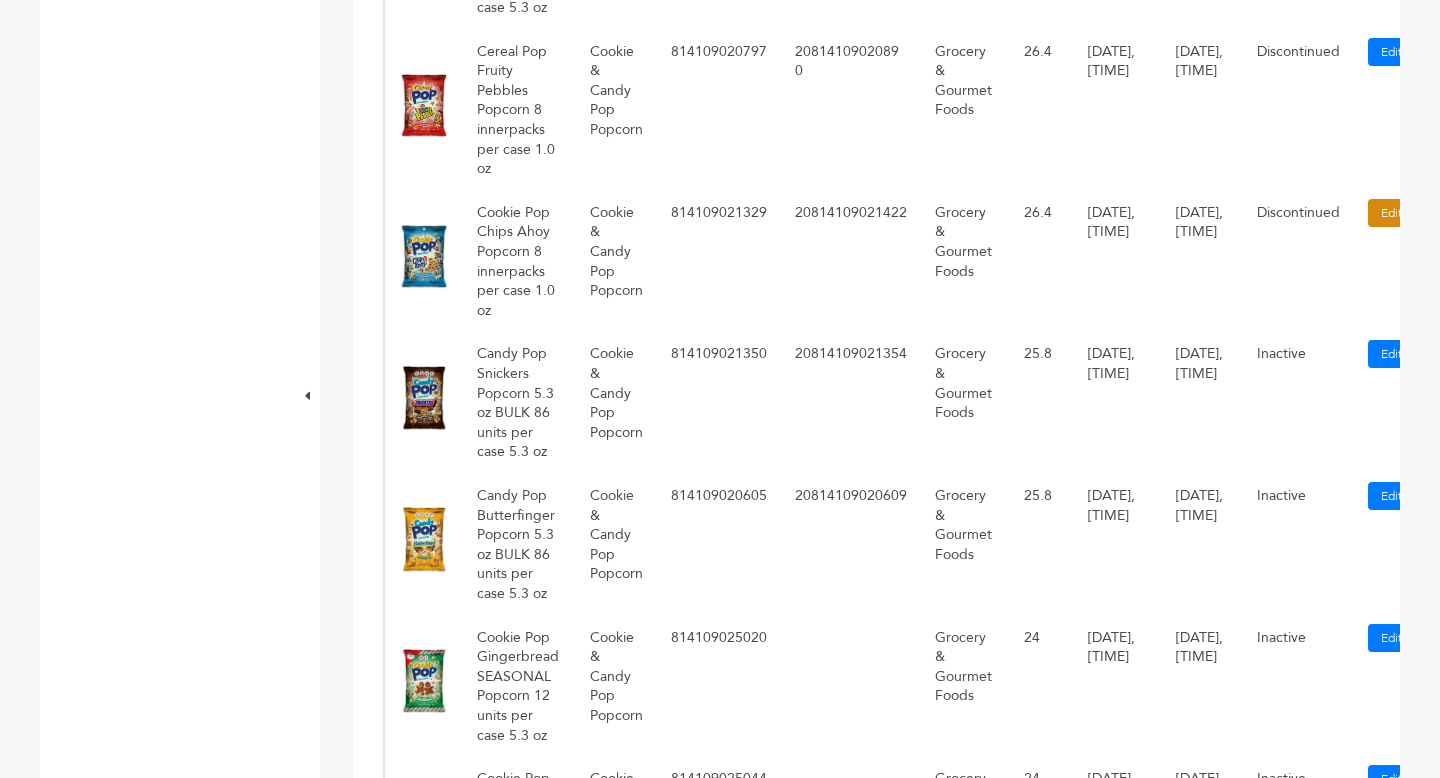 click on "Edit" at bounding box center (1391, 213) 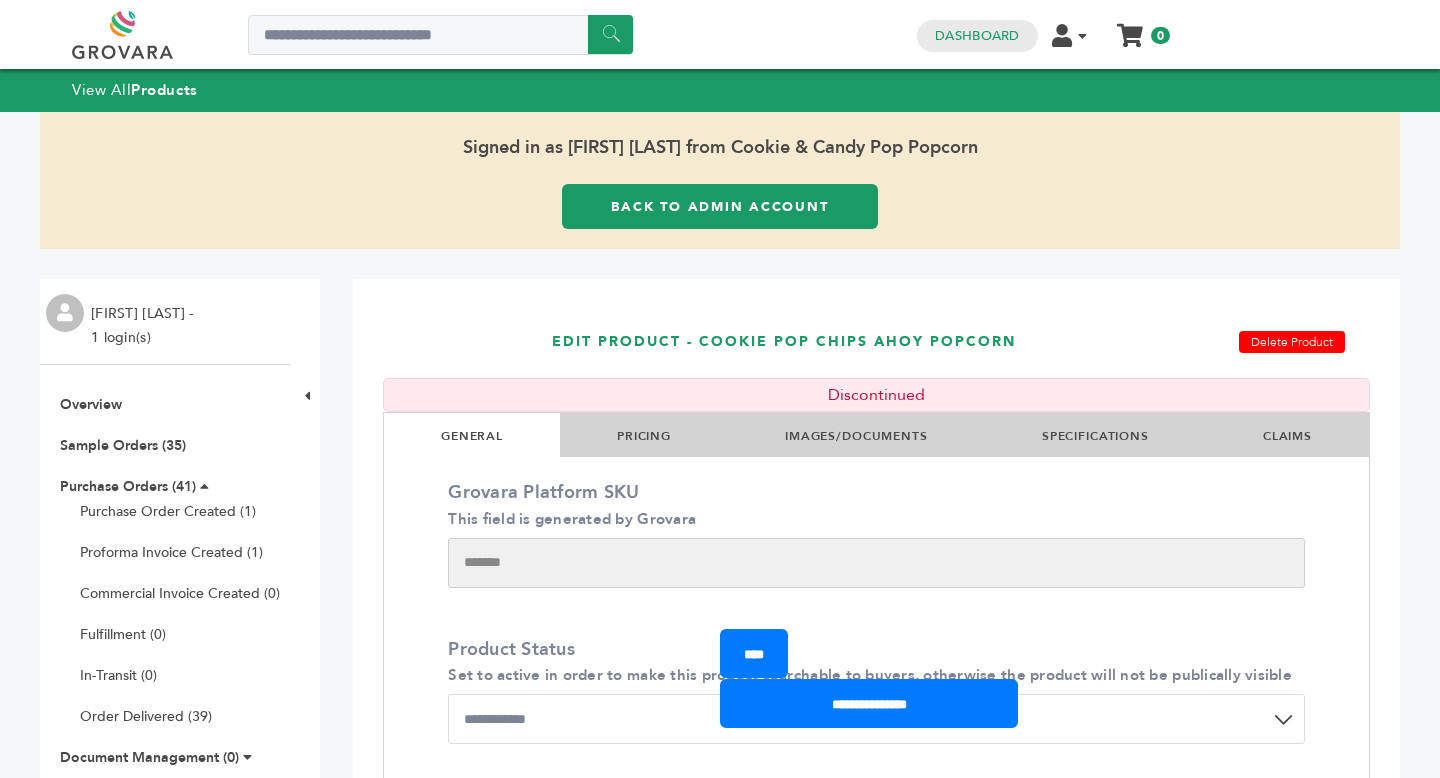 scroll, scrollTop: 0, scrollLeft: 0, axis: both 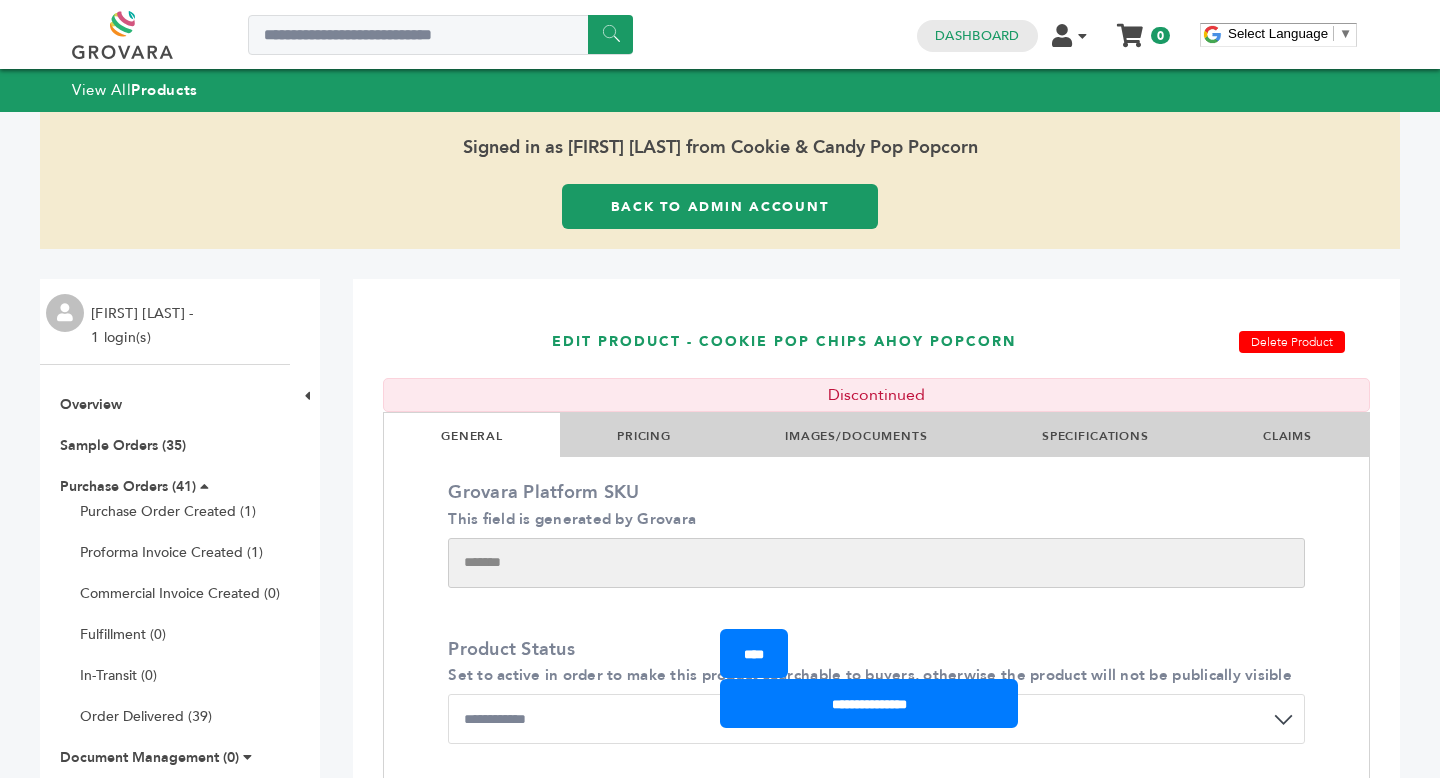 click on "PRICING" at bounding box center (644, 436) 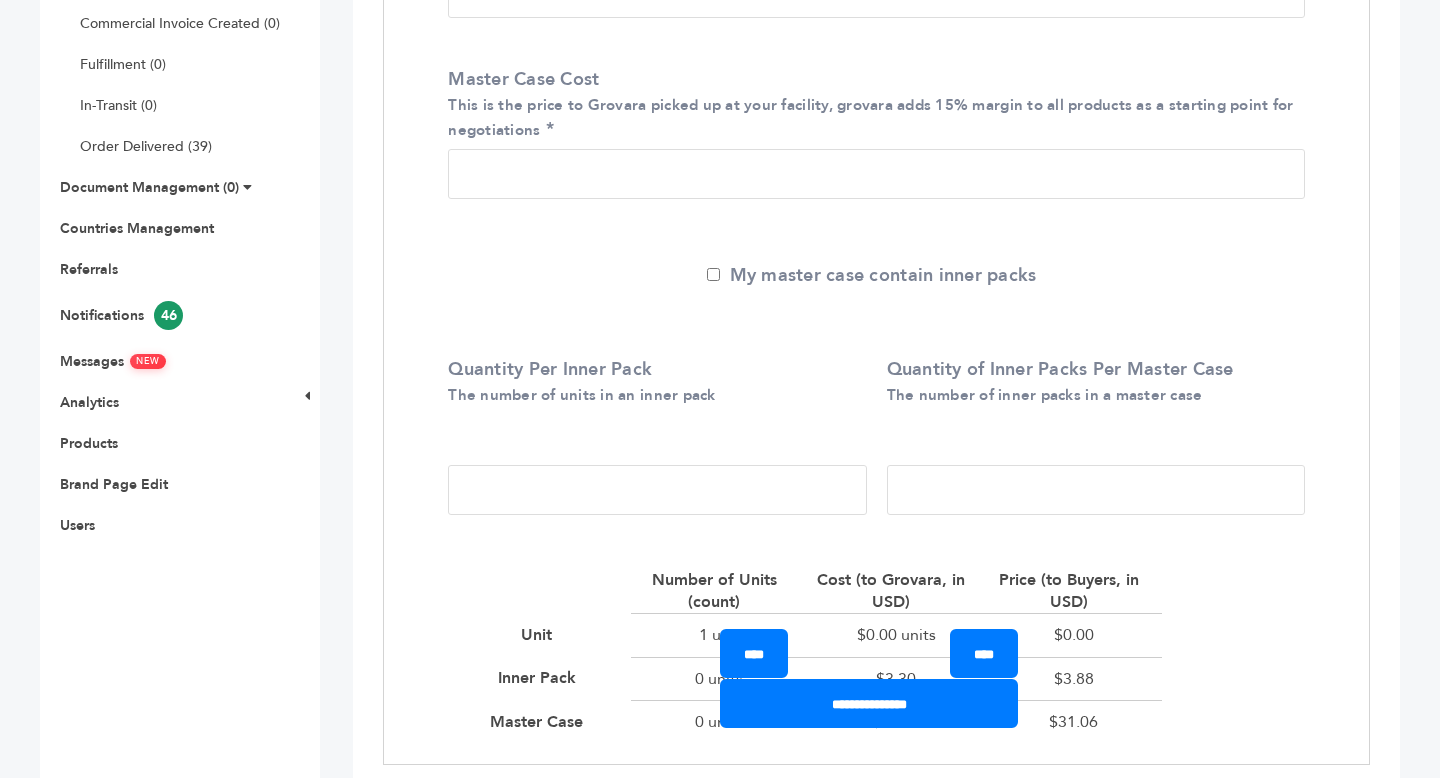 scroll, scrollTop: 577, scrollLeft: 0, axis: vertical 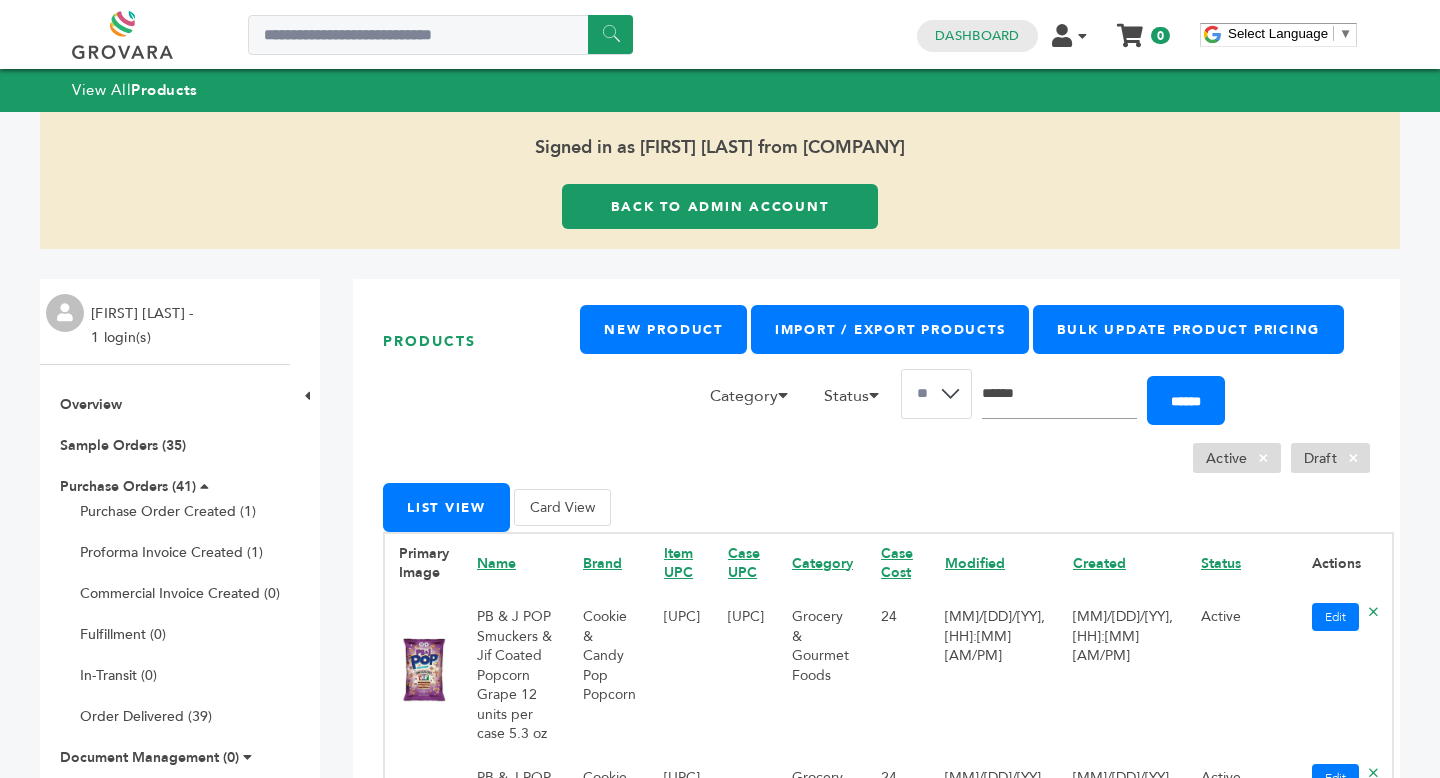 click at bounding box center (1059, 394) 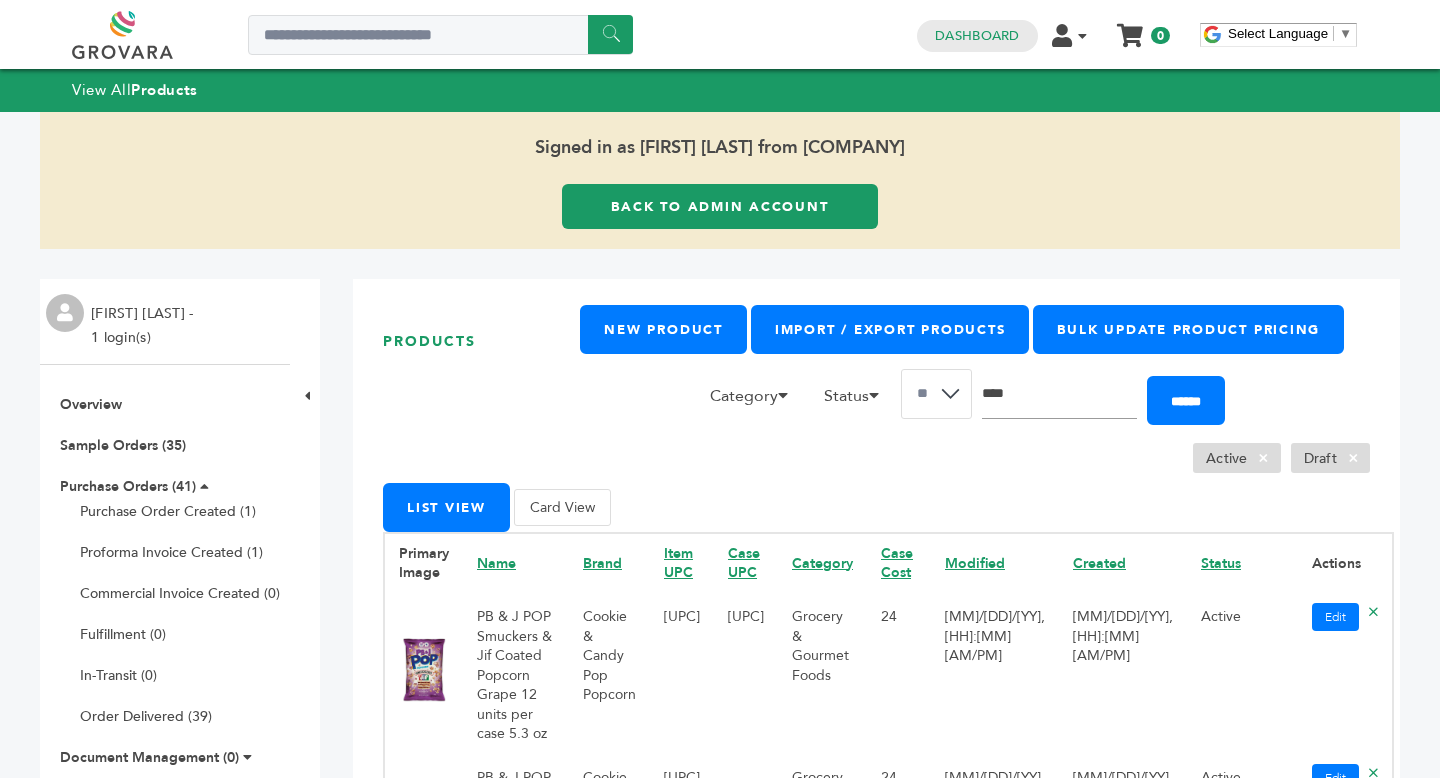 type on "****" 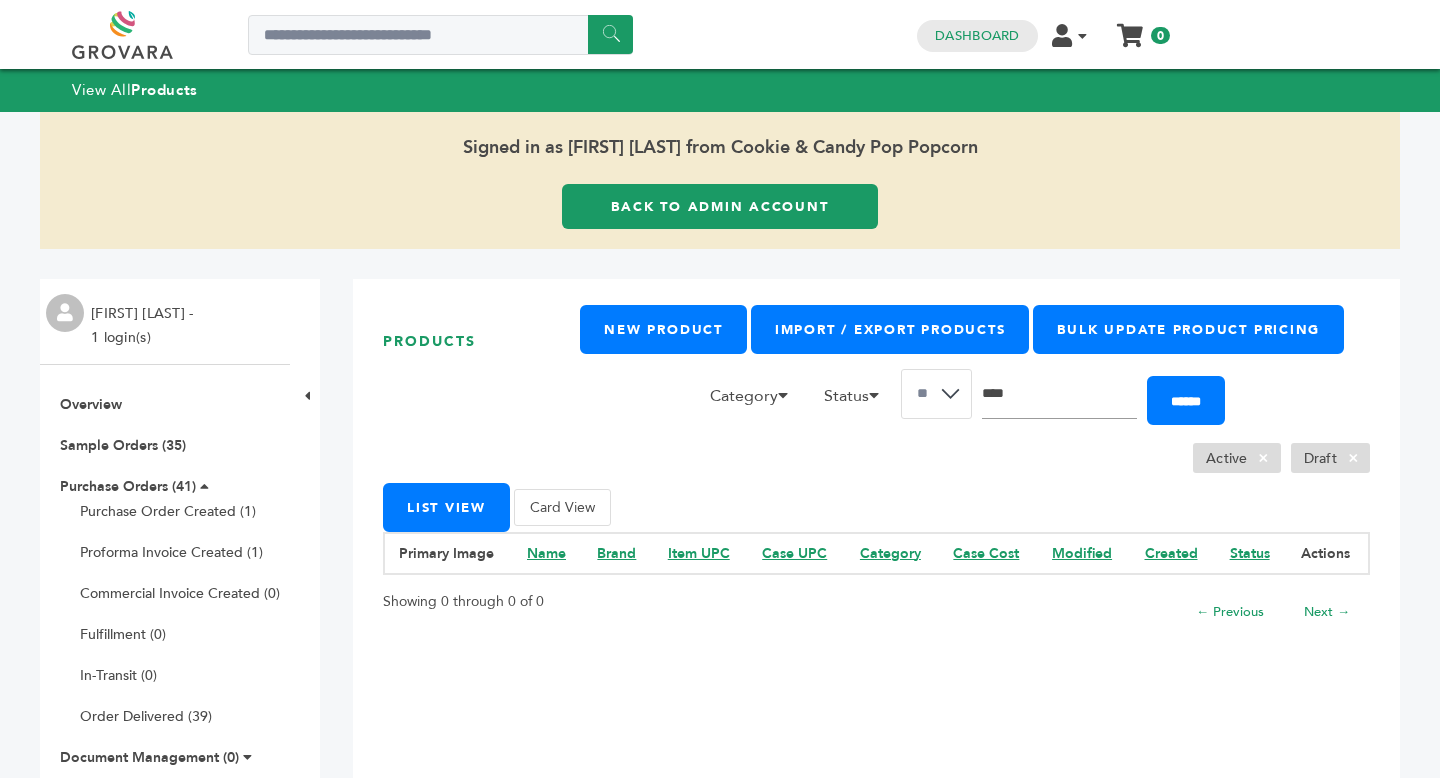 scroll, scrollTop: 0, scrollLeft: 0, axis: both 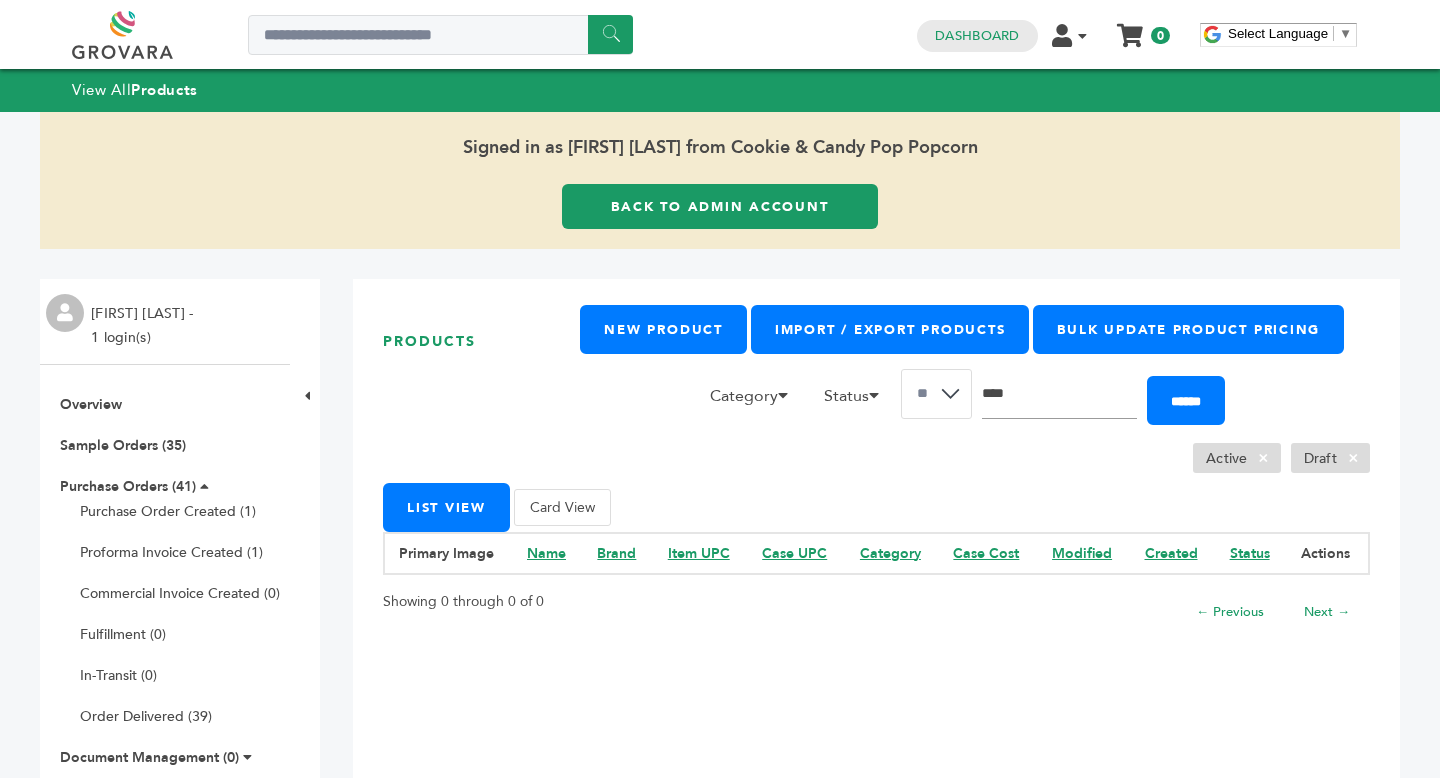 click on "****" at bounding box center [1059, 394] 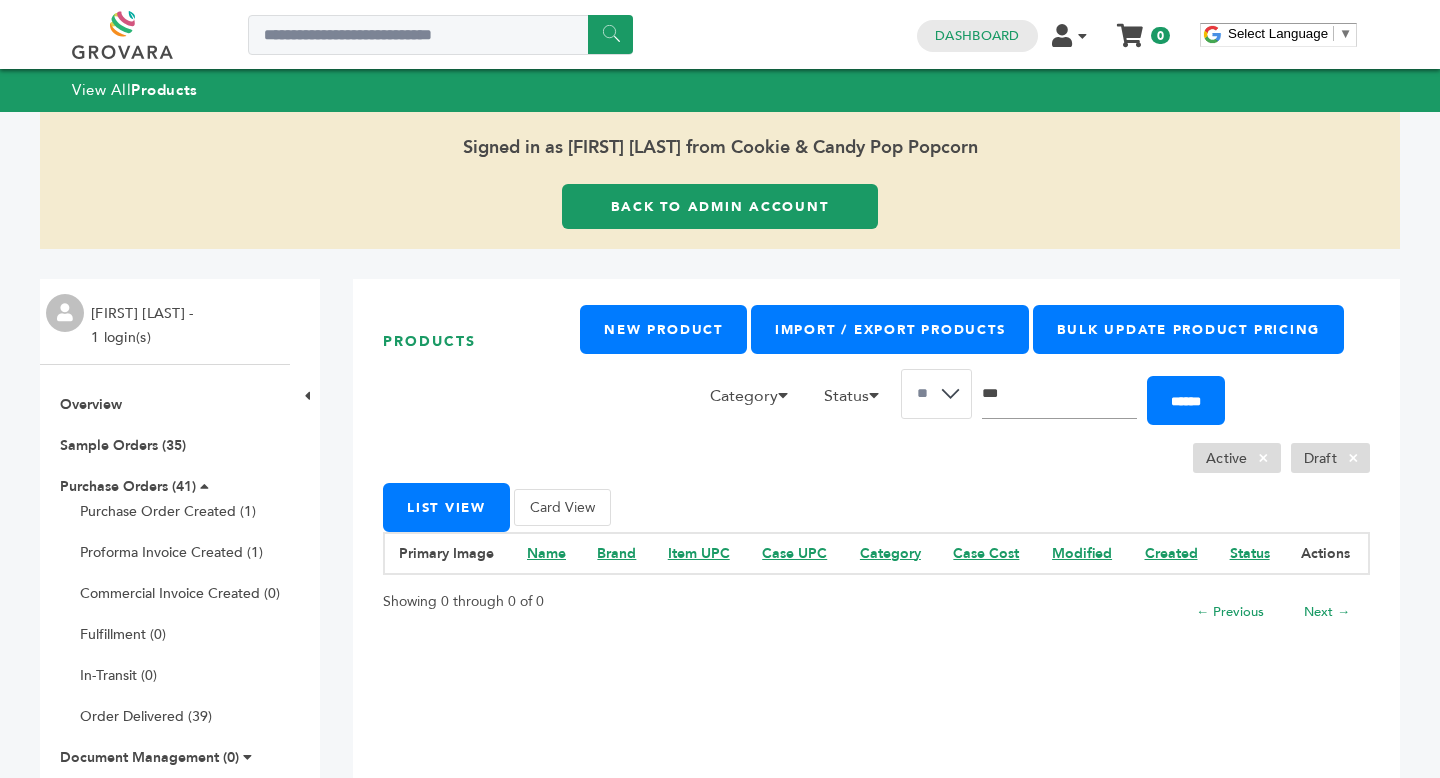 type on "***" 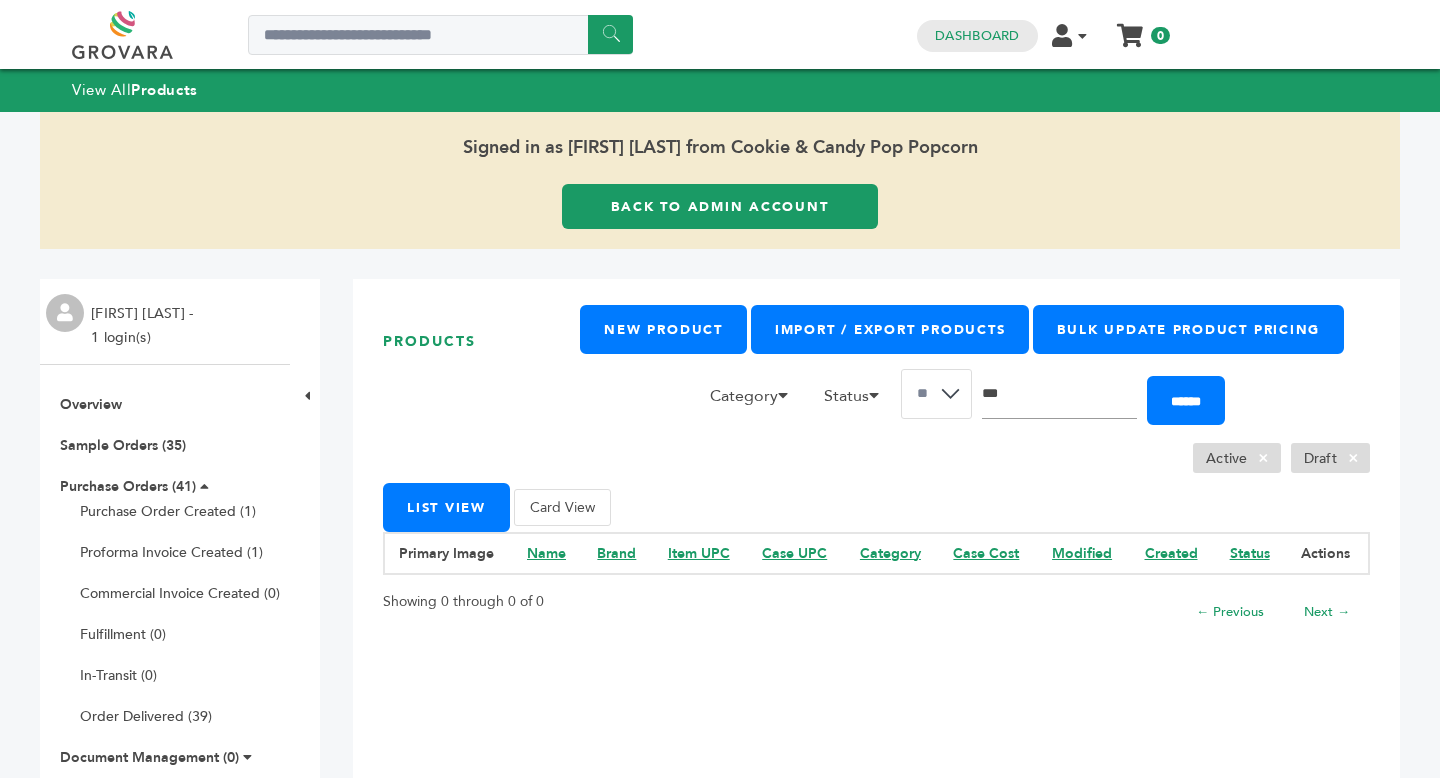 scroll, scrollTop: 0, scrollLeft: 0, axis: both 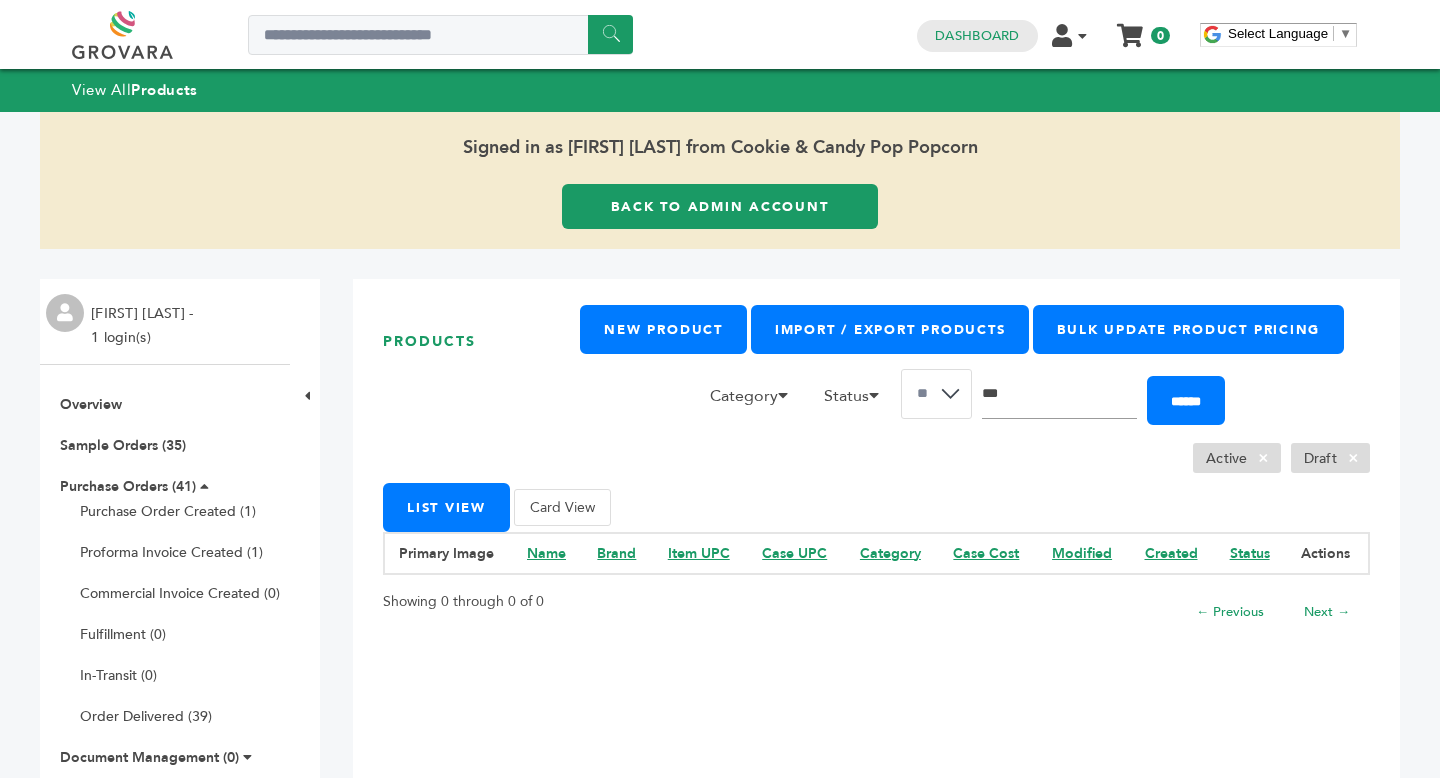 click on "***" at bounding box center (1059, 394) 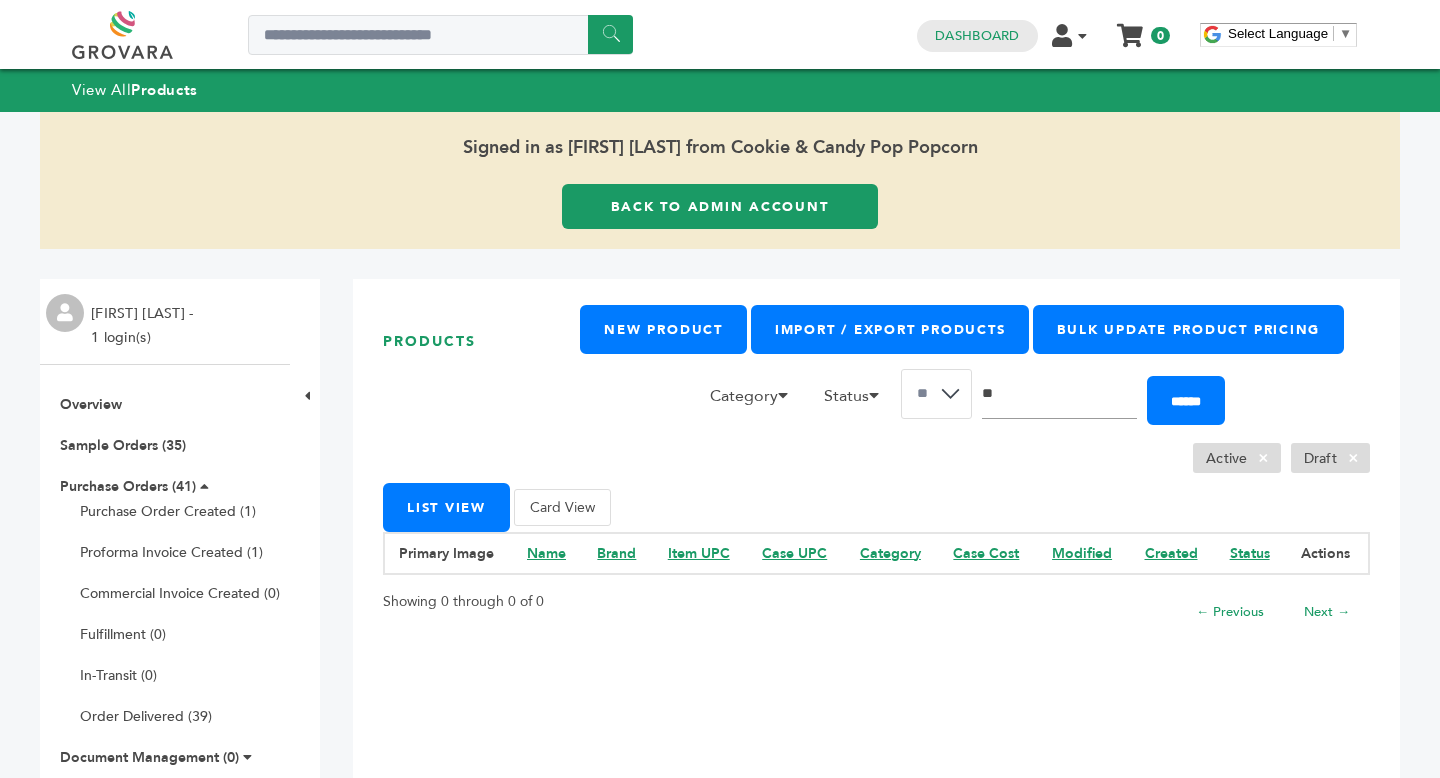 type on "**" 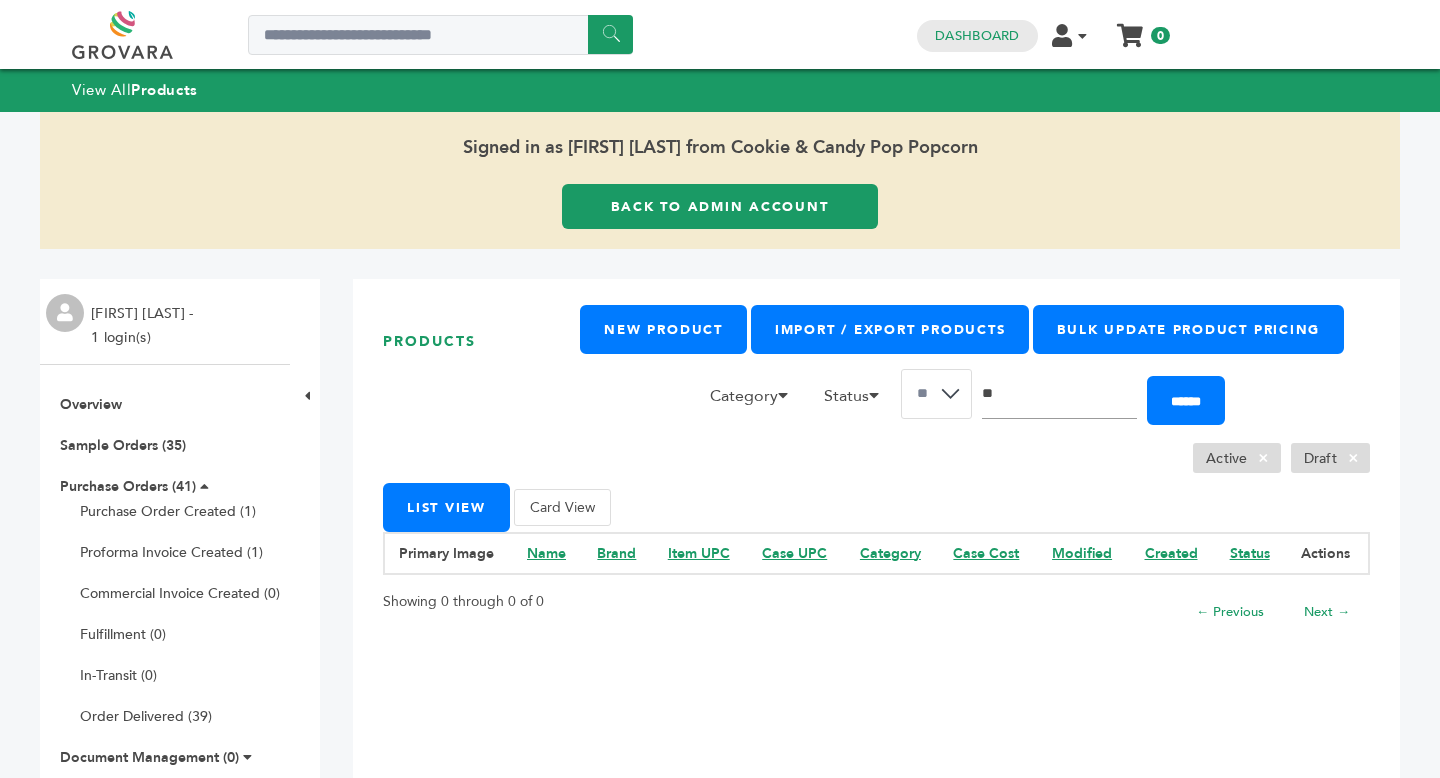 scroll, scrollTop: 0, scrollLeft: 0, axis: both 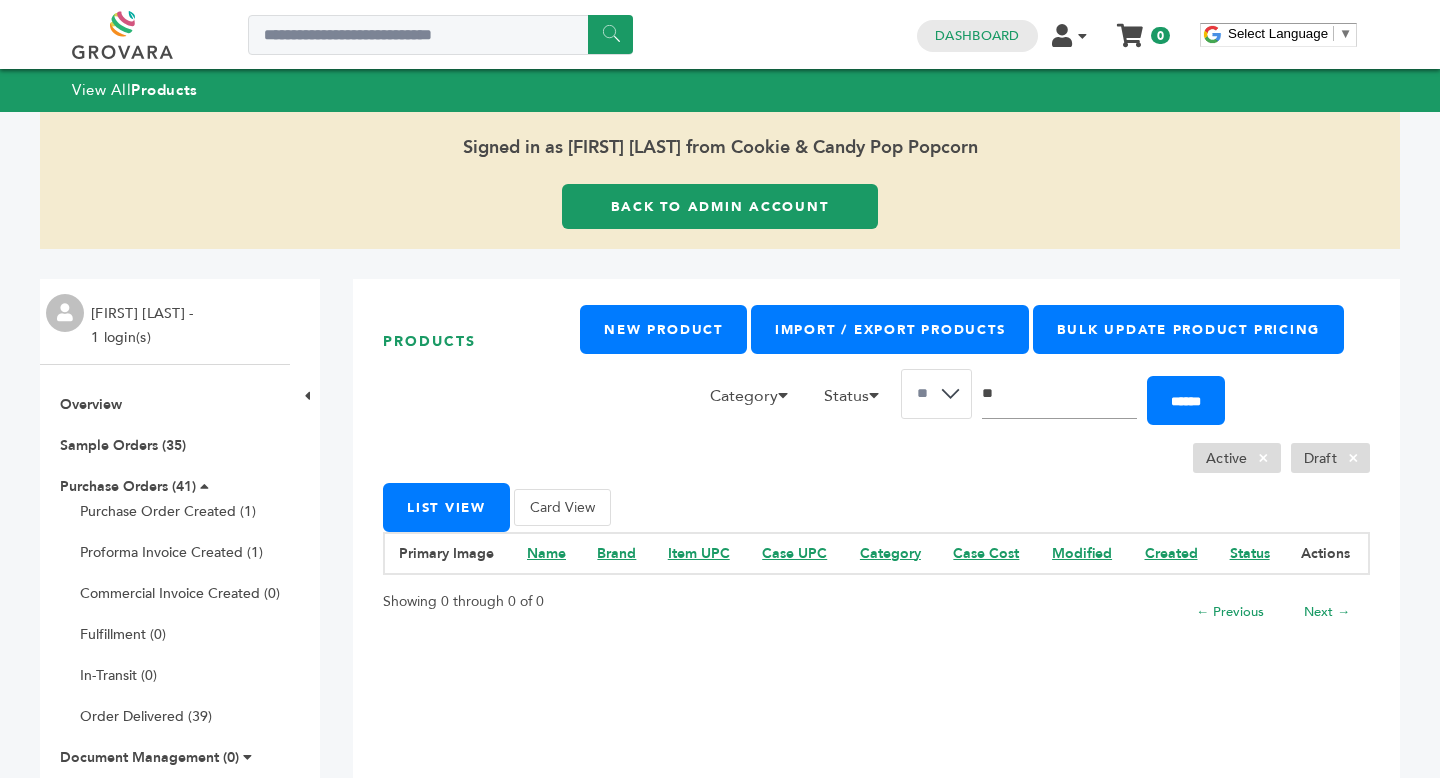 click on "**" at bounding box center (1059, 394) 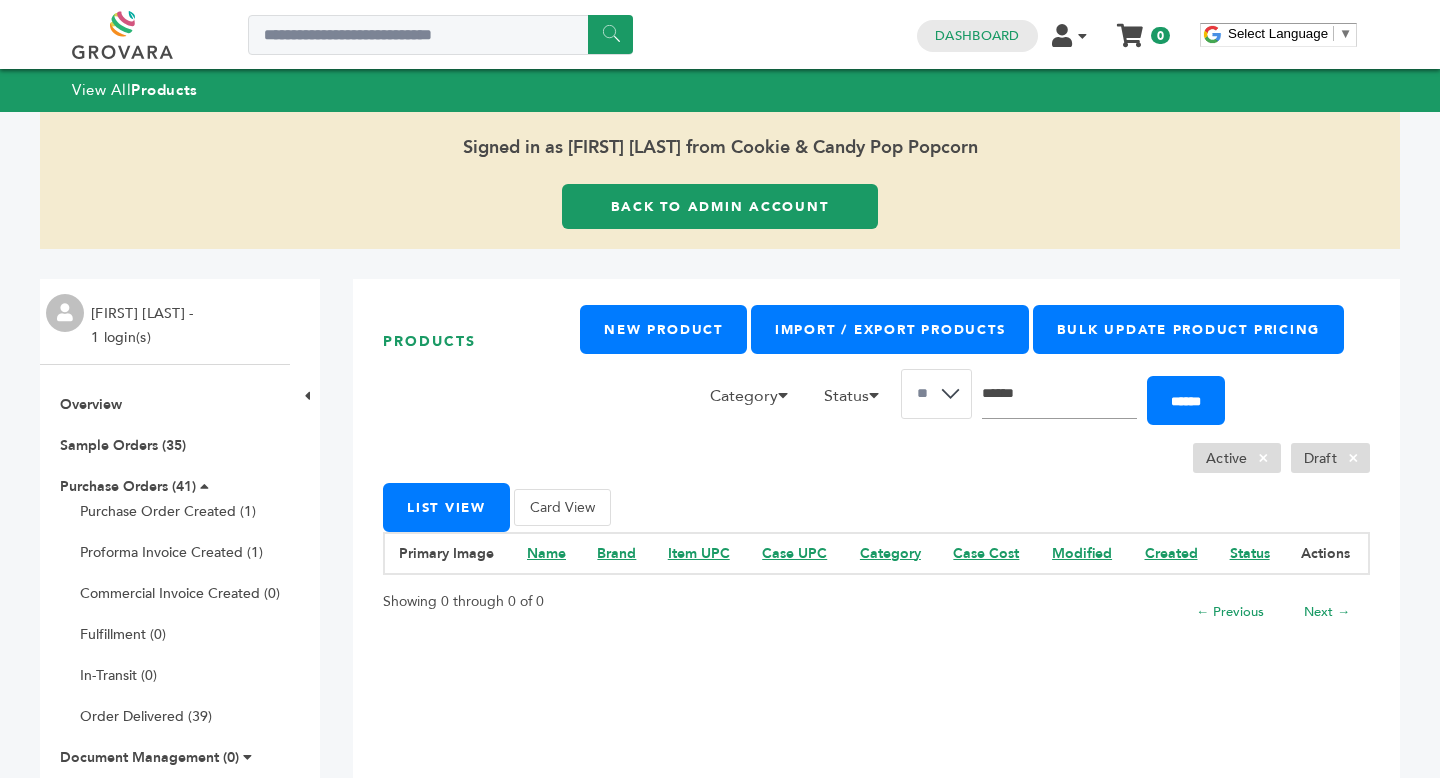 type 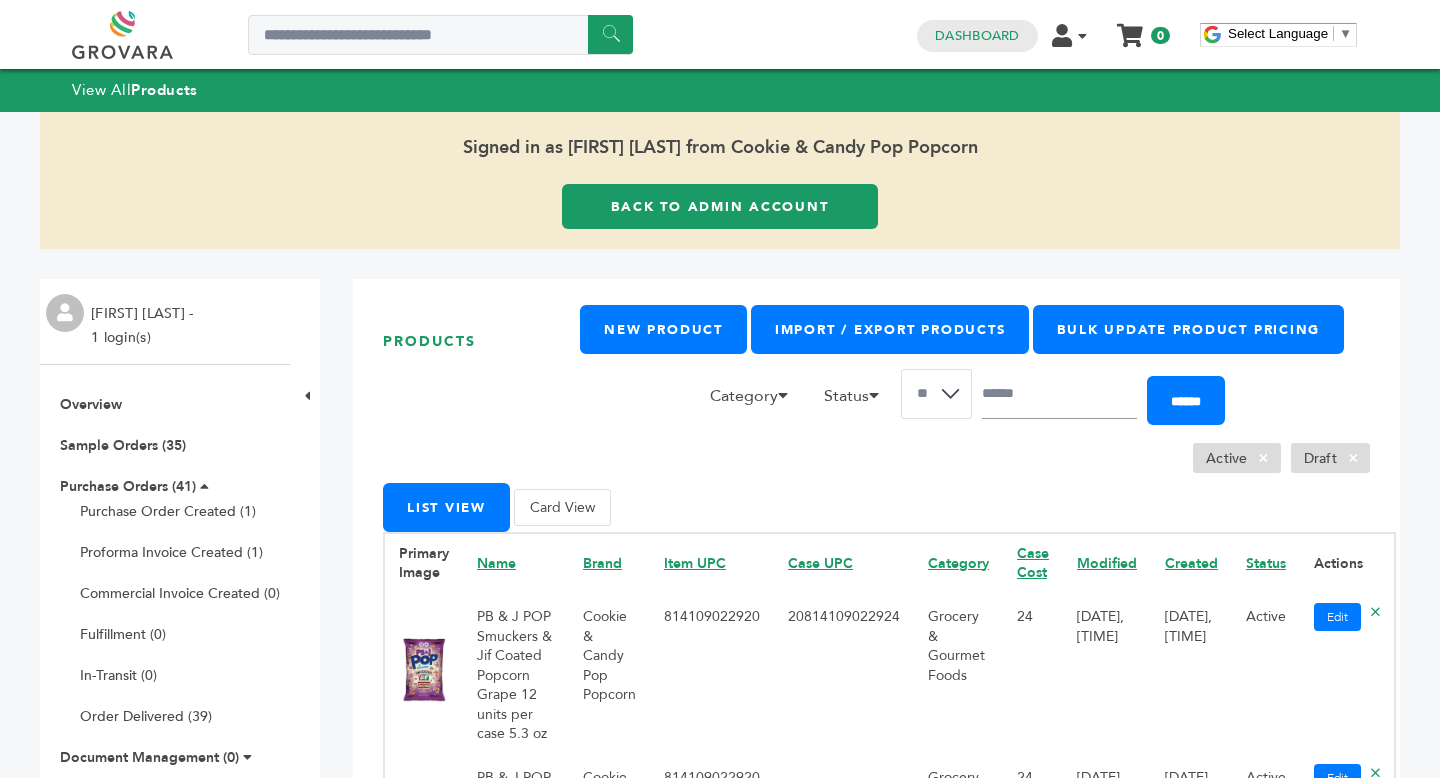 scroll, scrollTop: 0, scrollLeft: 0, axis: both 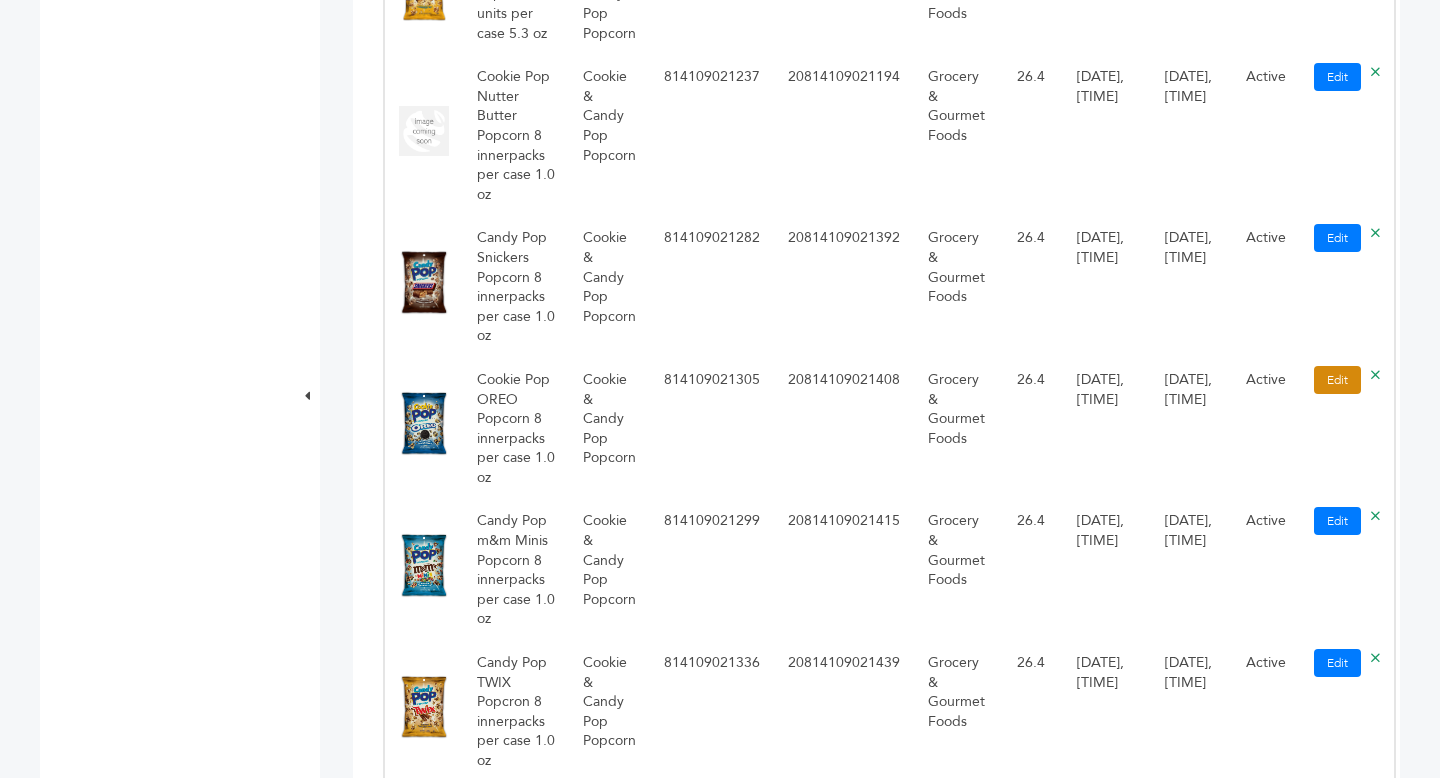 click on "Edit" at bounding box center (1337, 380) 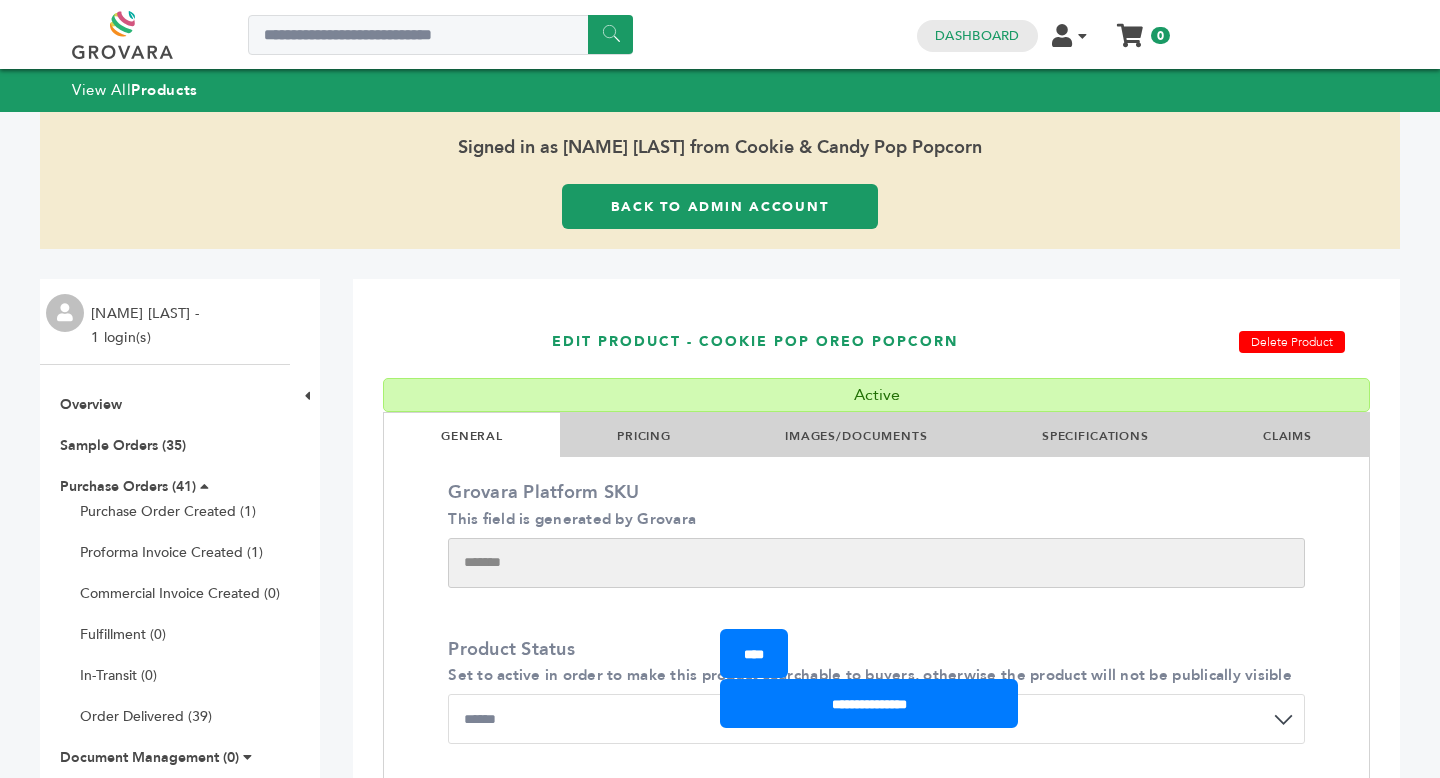 scroll, scrollTop: 0, scrollLeft: 0, axis: both 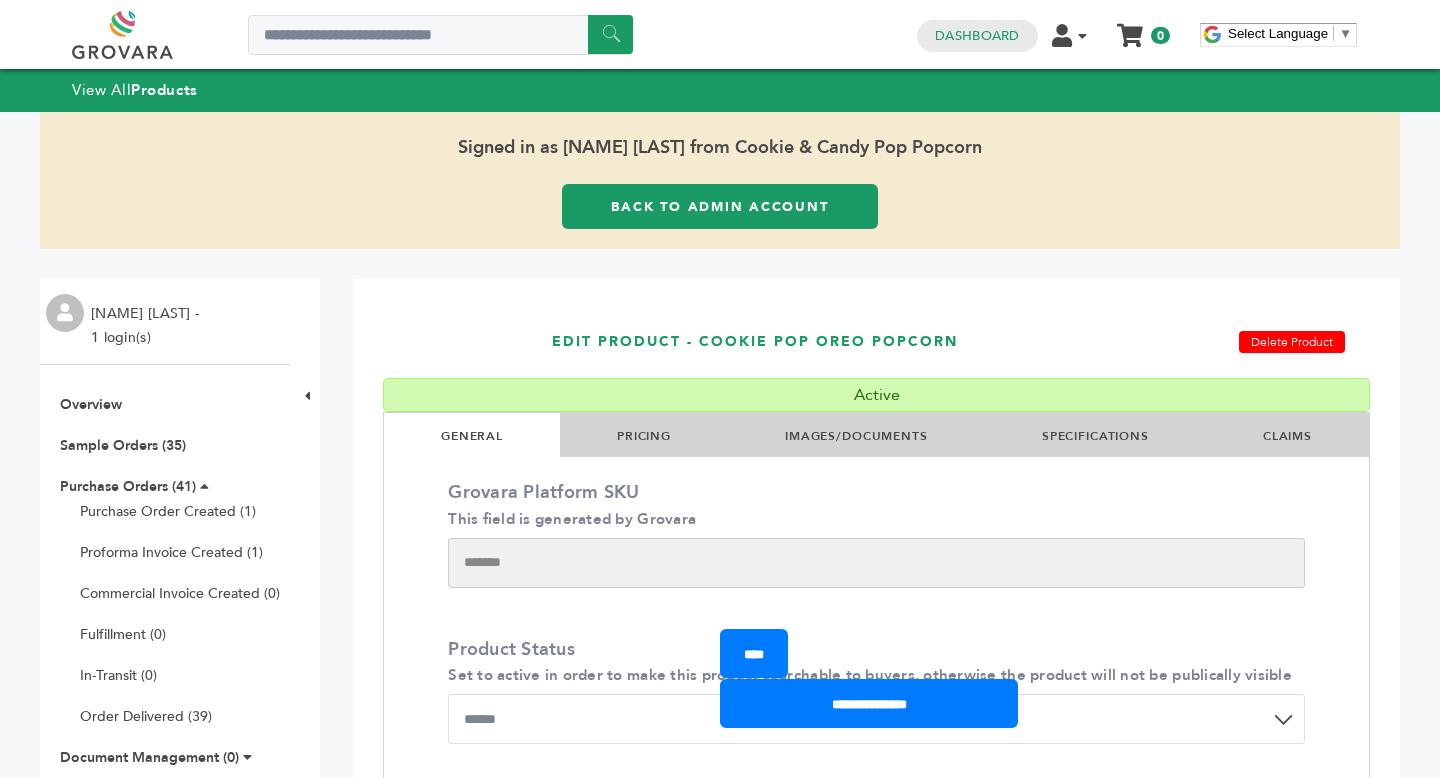 click on "PRICING" at bounding box center [644, 436] 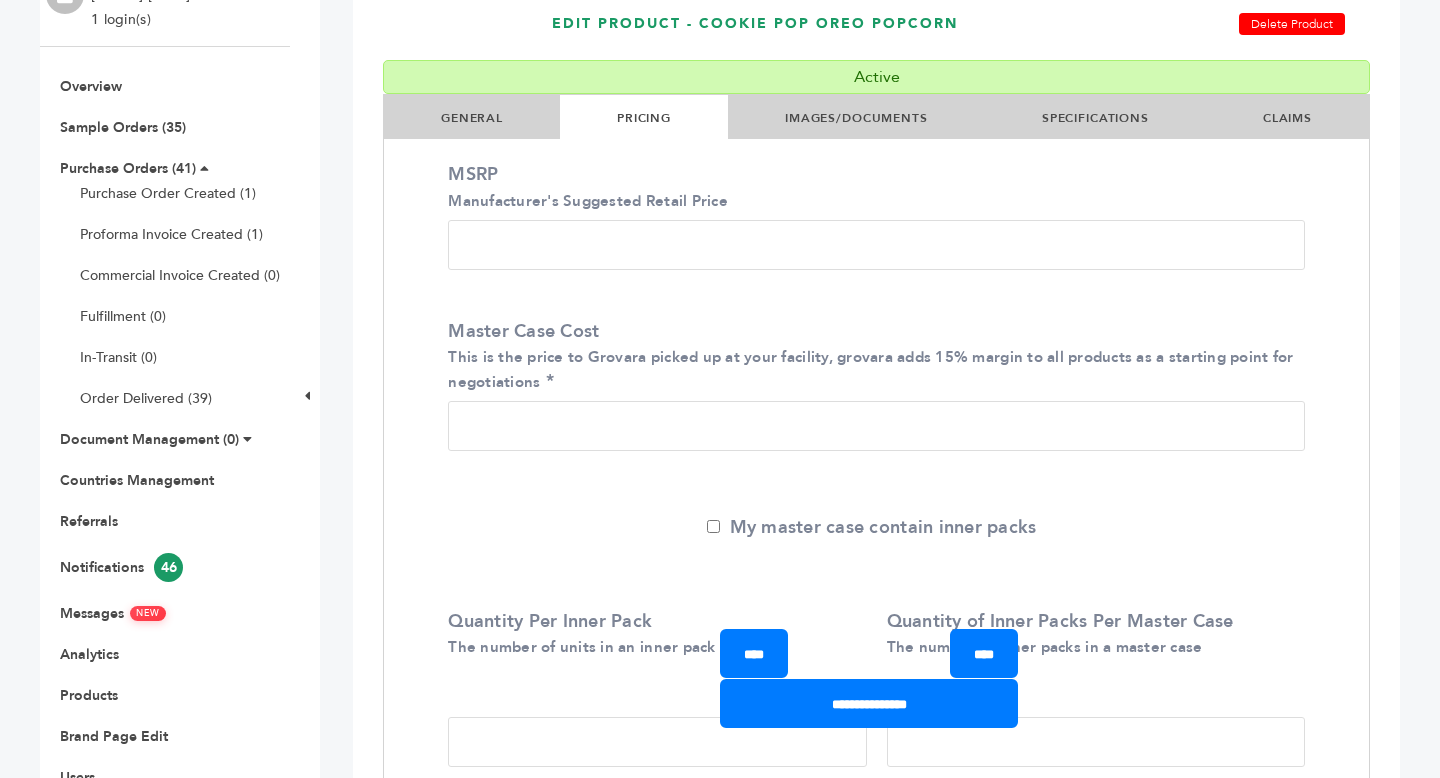 scroll, scrollTop: 463, scrollLeft: 0, axis: vertical 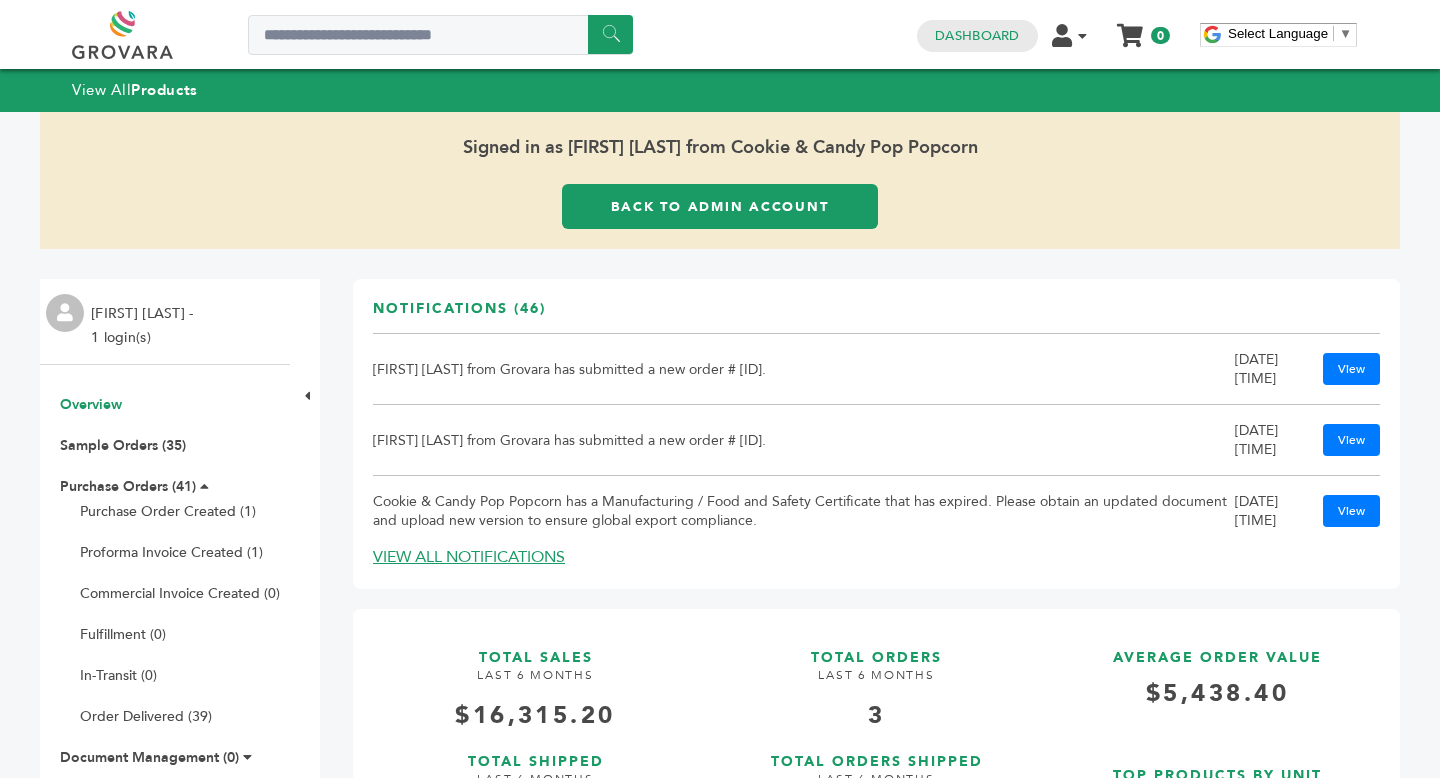 click on "Back to Admin Account" at bounding box center (720, 206) 